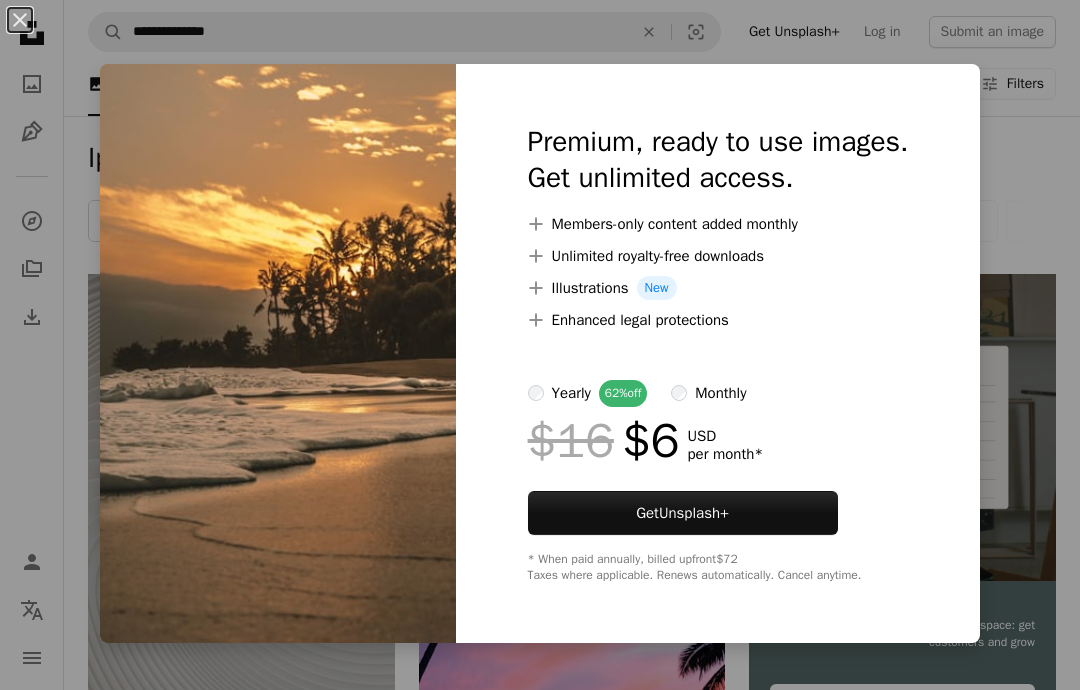 scroll, scrollTop: 737, scrollLeft: 0, axis: vertical 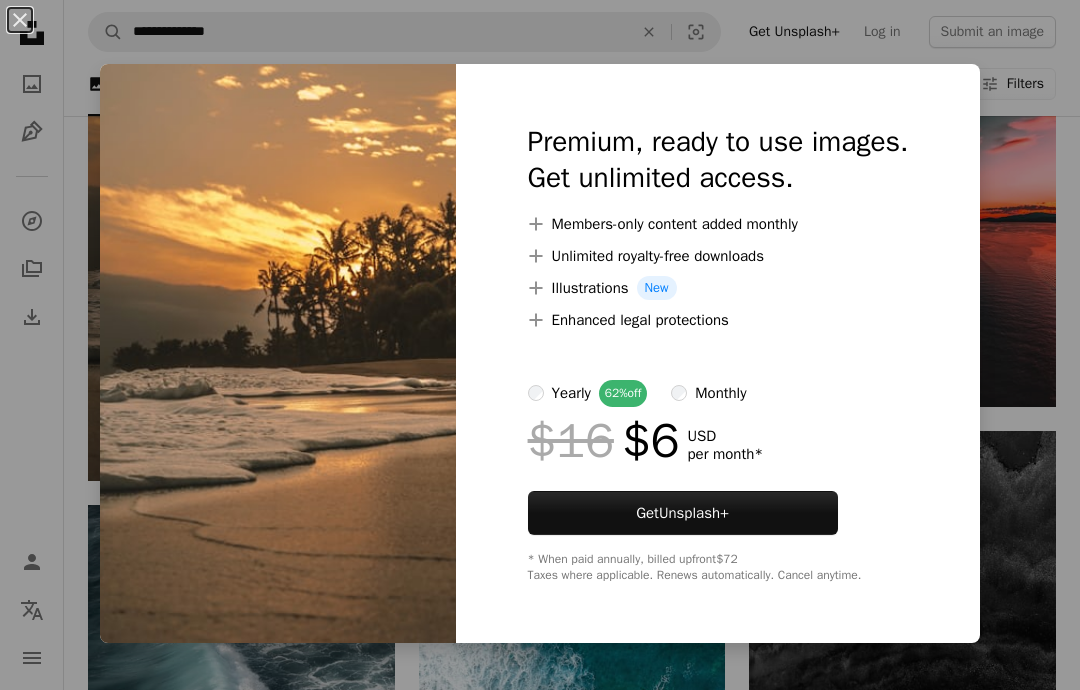 click on "An X shape Premium, ready to use images. Get unlimited access. A plus sign Members-only content added monthly A plus sign Unlimited royalty-free downloads A plus sign Illustrations  New A plus sign Enhanced legal protections yearly 62%  off monthly $16   $6 USD per month * Get  Unsplash+ * When paid annually, billed upfront  $72 Taxes where applicable. Renews automatically. Cancel anytime." at bounding box center (540, 345) 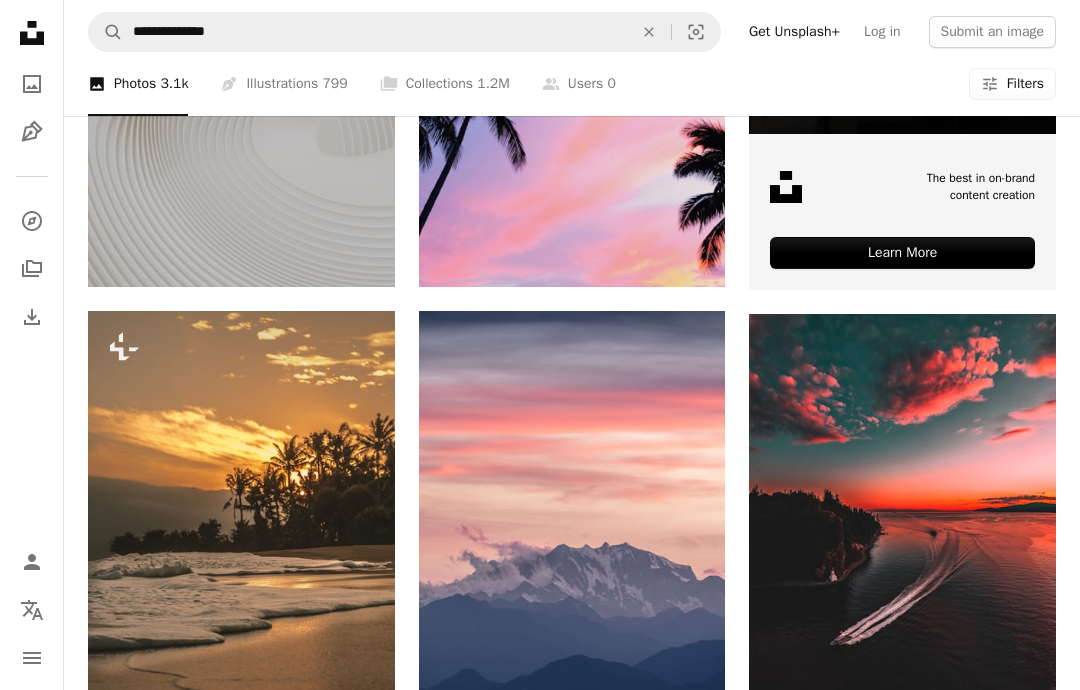 scroll, scrollTop: 479, scrollLeft: 0, axis: vertical 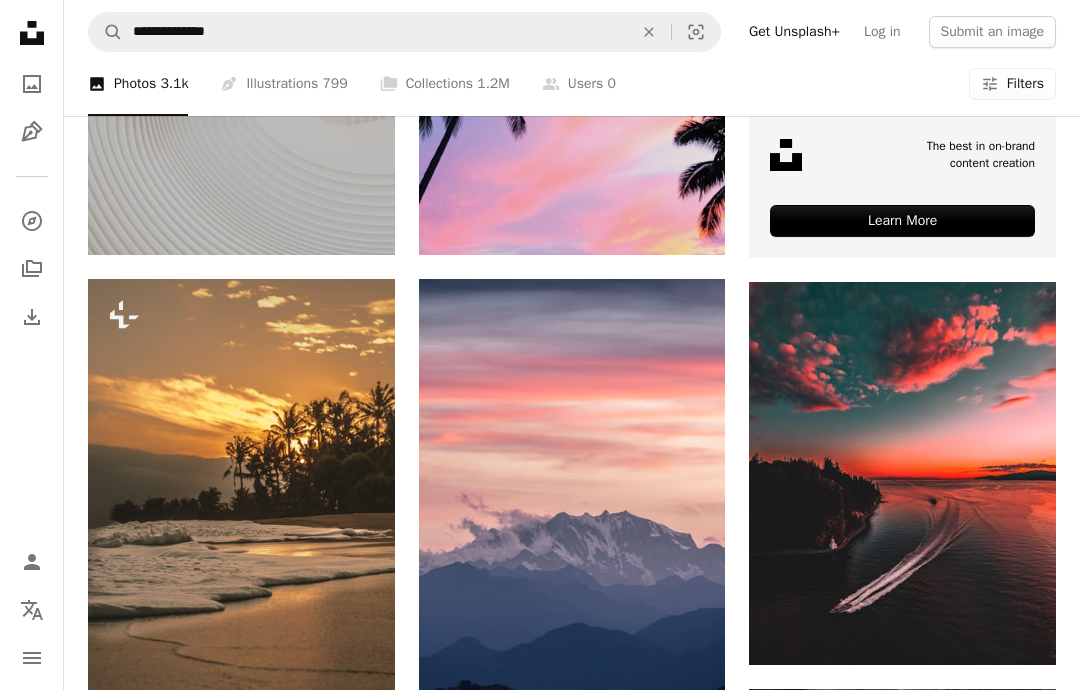 click at bounding box center [241, 509] 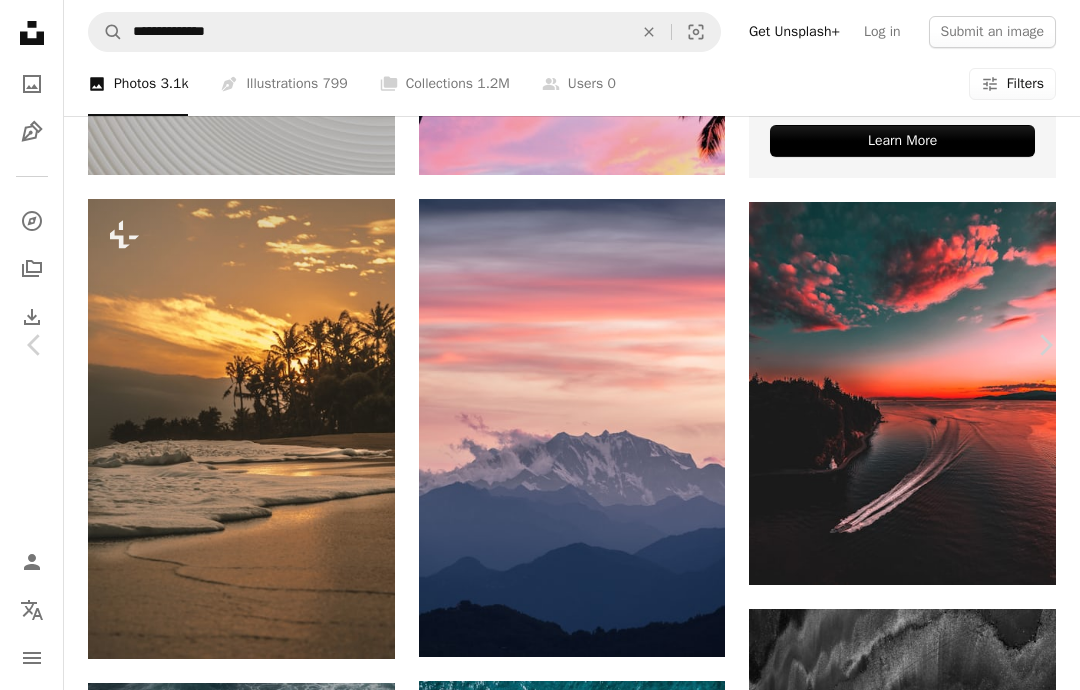 scroll, scrollTop: 558, scrollLeft: 0, axis: vertical 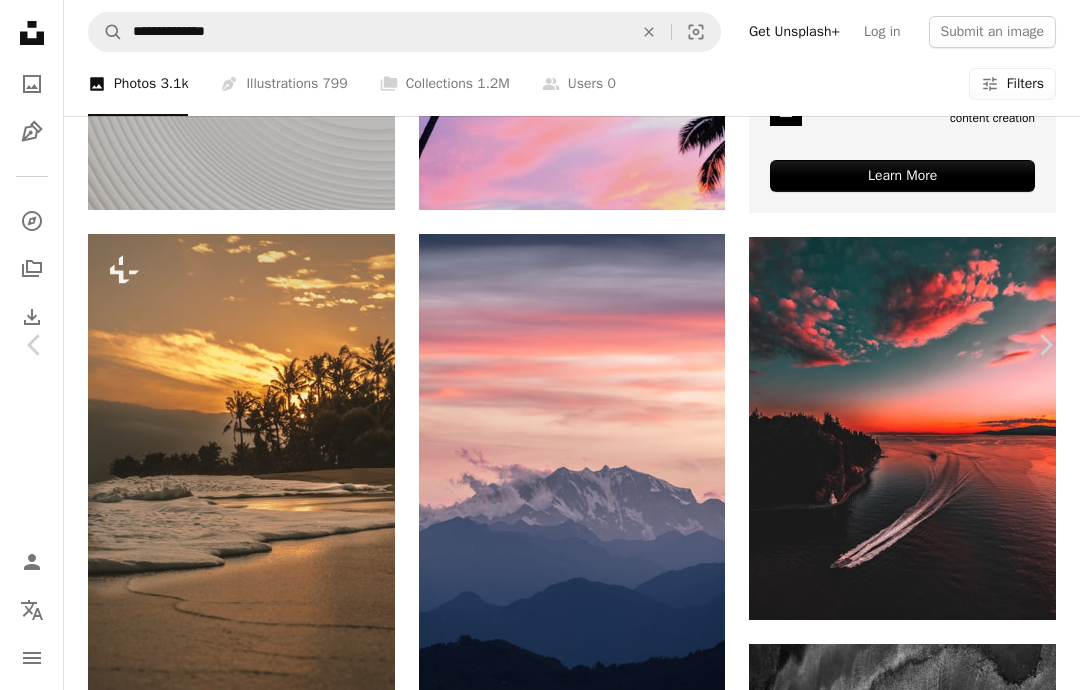 click on "[FIRST] [LAST] For Unsplash+ A lock Download Plus sign for Unsplash+ A heart Plus sign for Unsplash+ A lock Download Plus sign for Unsplash+ A heart" at bounding box center (540, 4649) 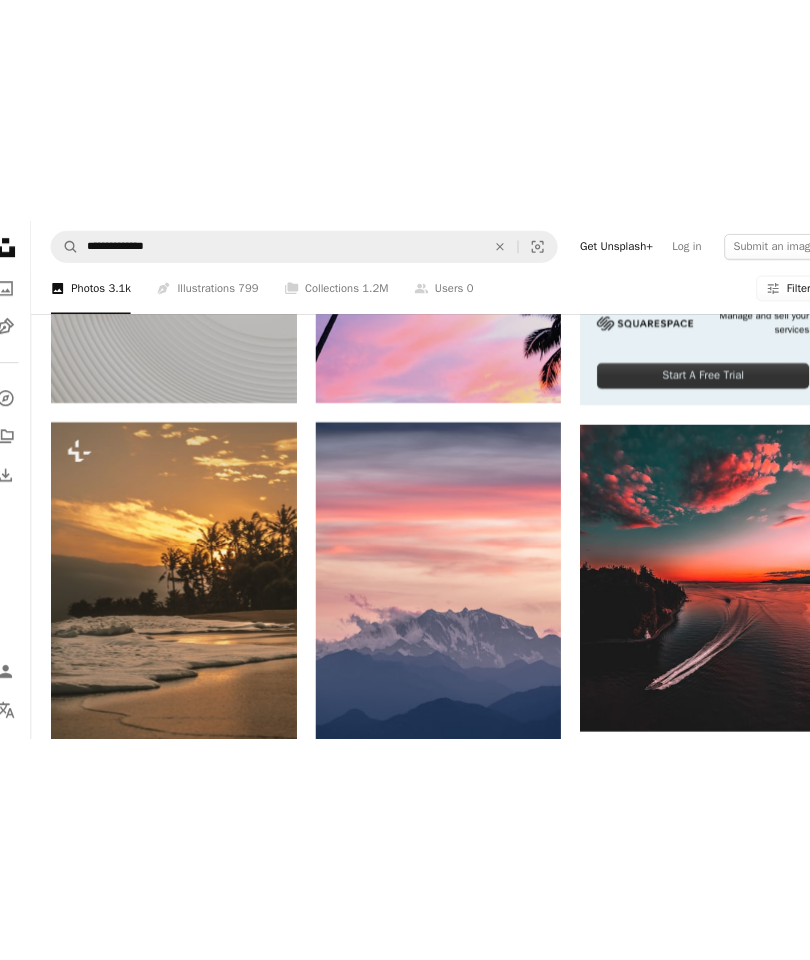 scroll, scrollTop: 507, scrollLeft: 0, axis: vertical 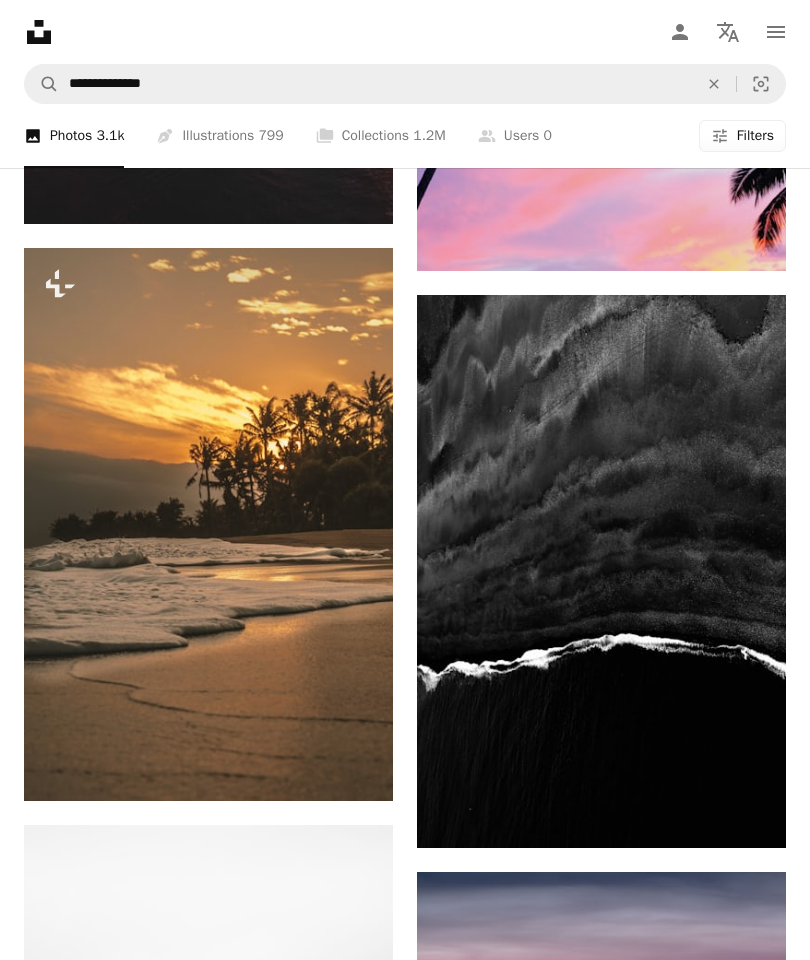 click at bounding box center [208, 525] 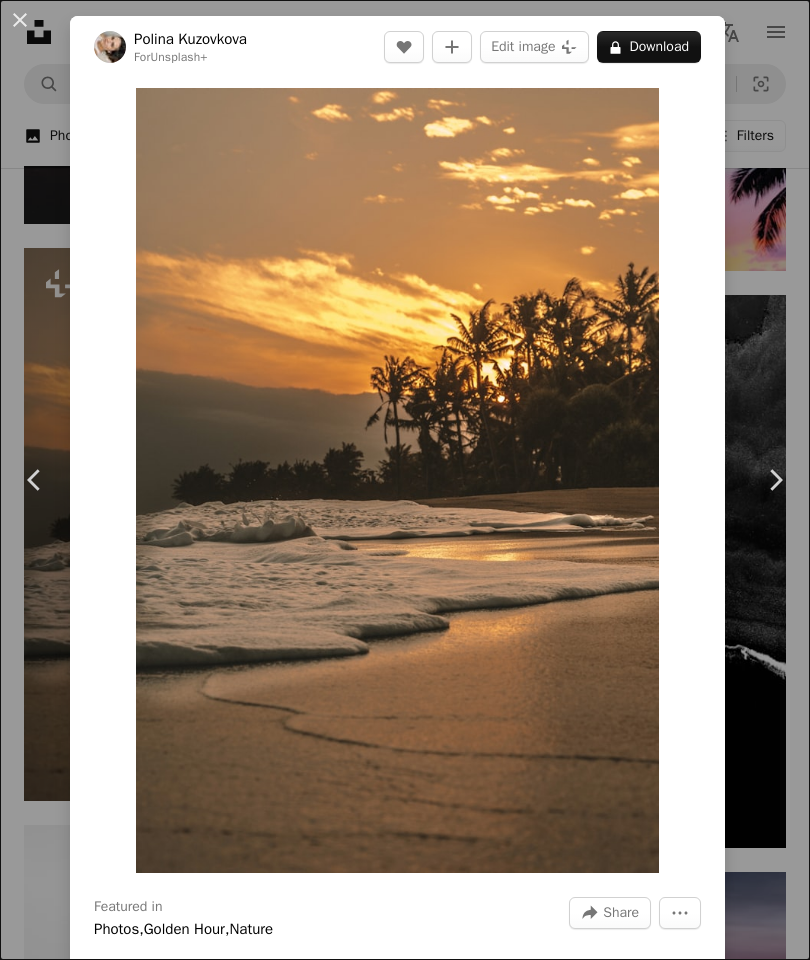 click on "Chevron right" 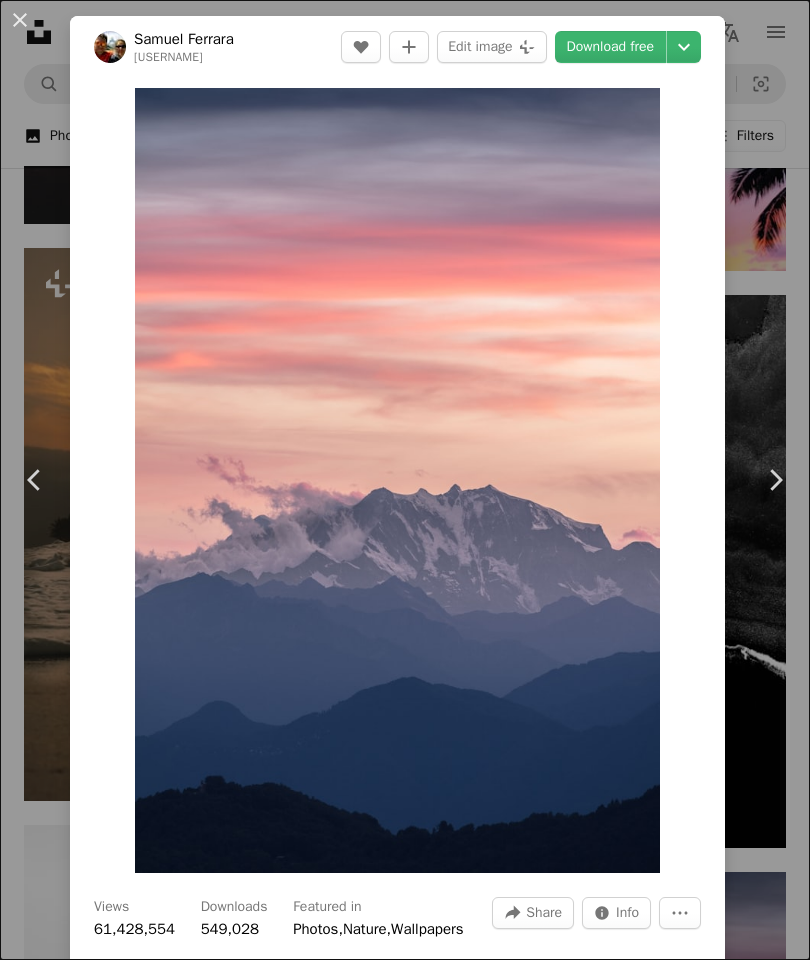 click on "Chevron right" at bounding box center (775, 480) 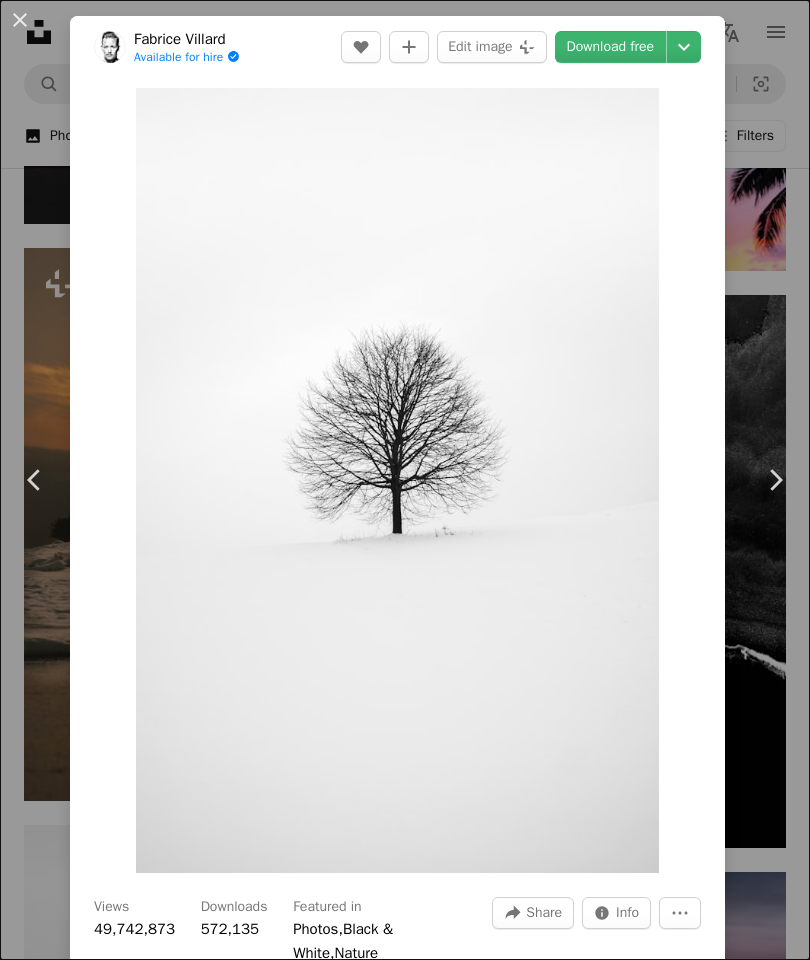 click on "Chevron right" at bounding box center [775, 480] 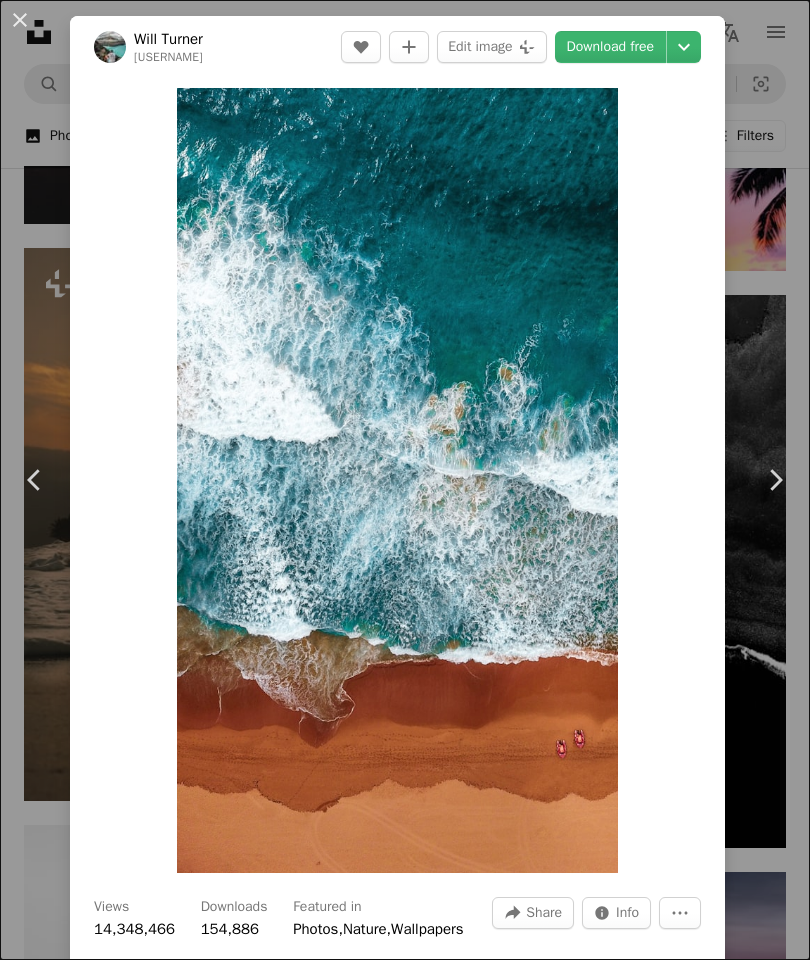 click on "Chevron right" at bounding box center [775, 480] 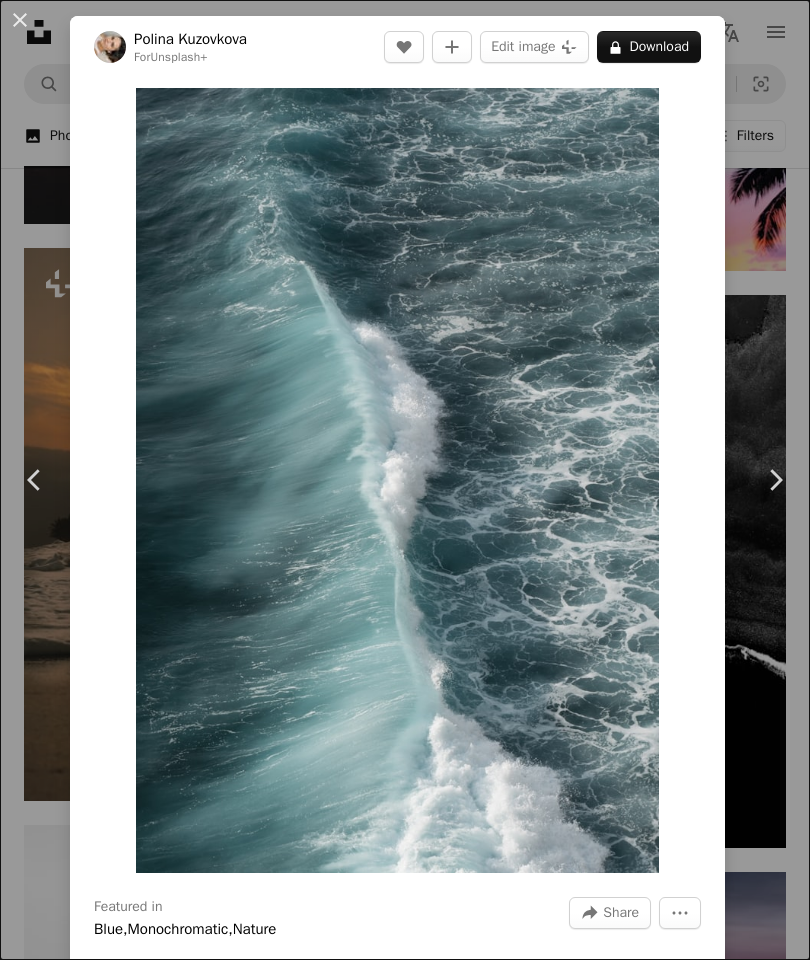 click on "Chevron left" 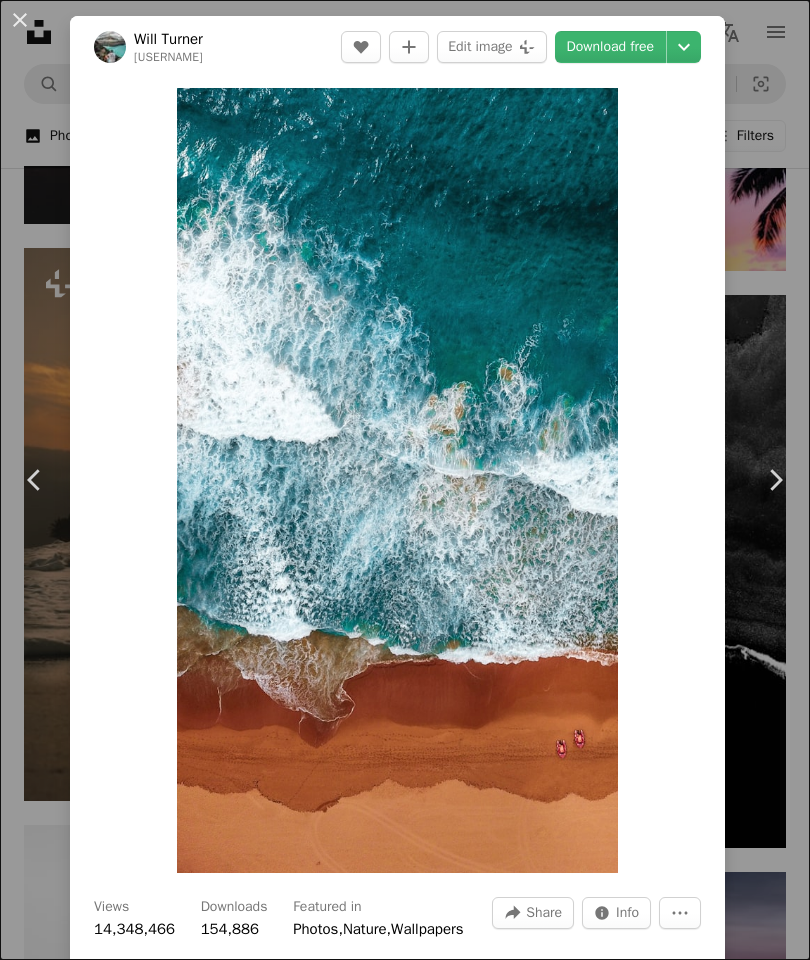 click on "Chevron left" 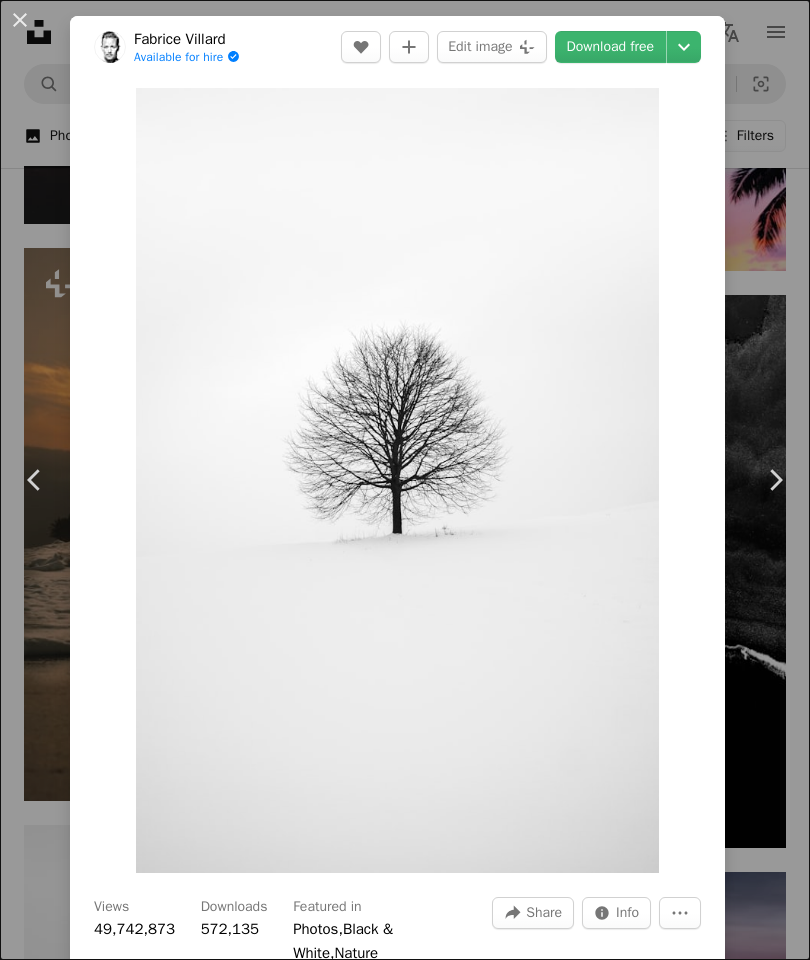 click on "Chevron left" 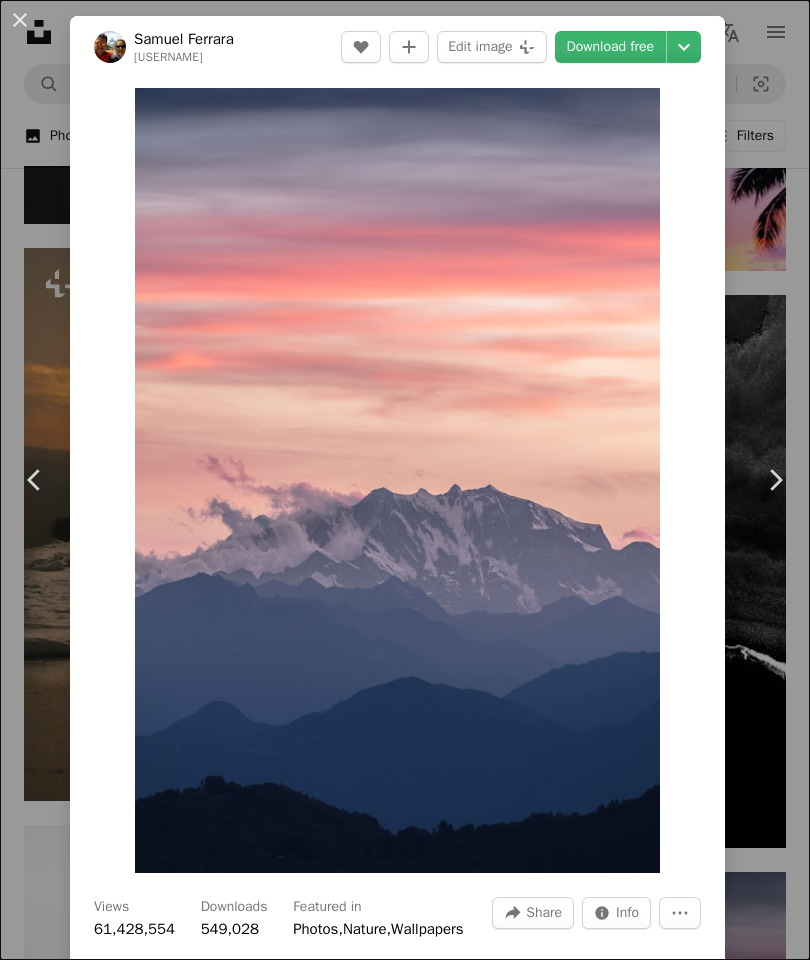 click on "Chevron left" 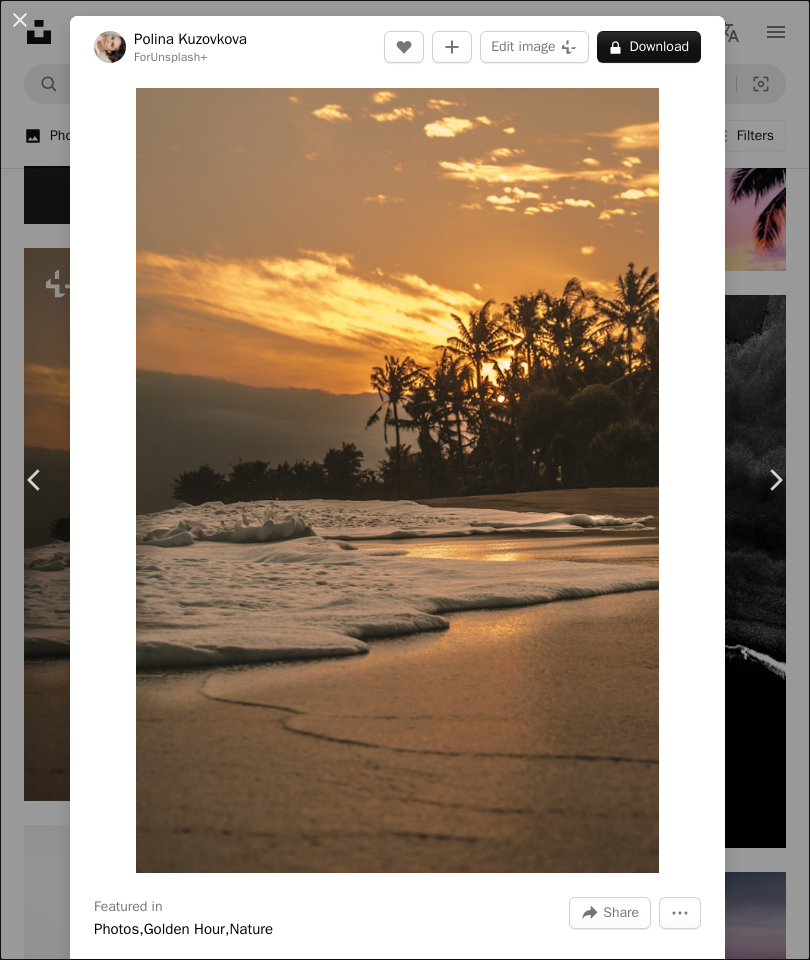 click on "An X shape" at bounding box center (20, 20) 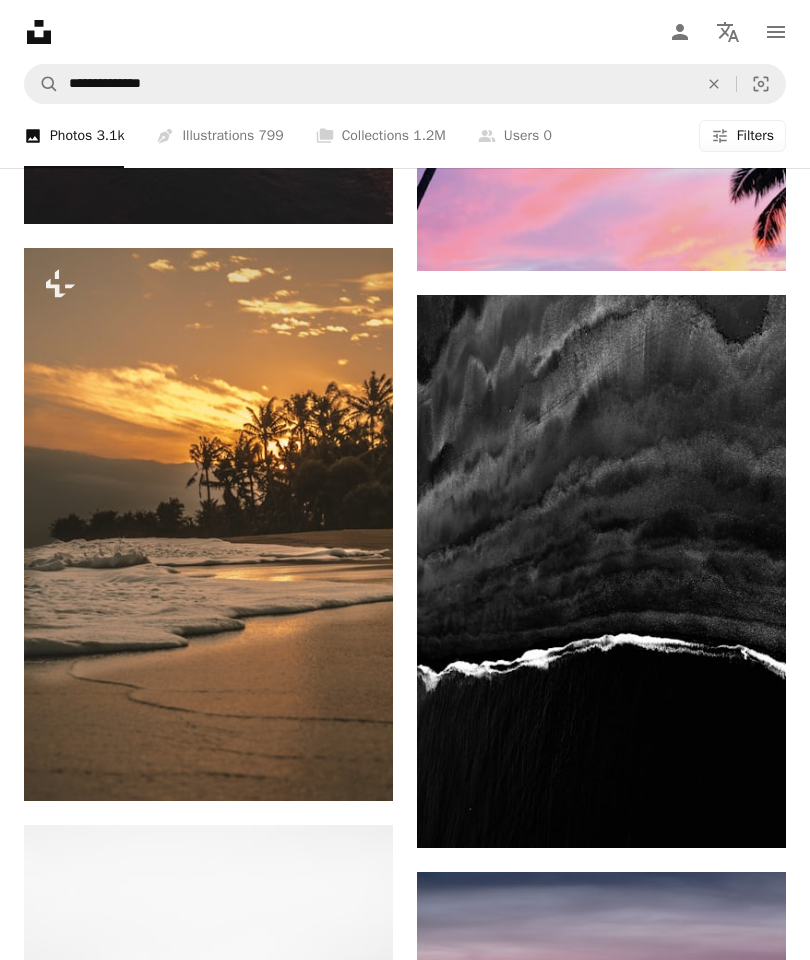 click at bounding box center (601, -6) 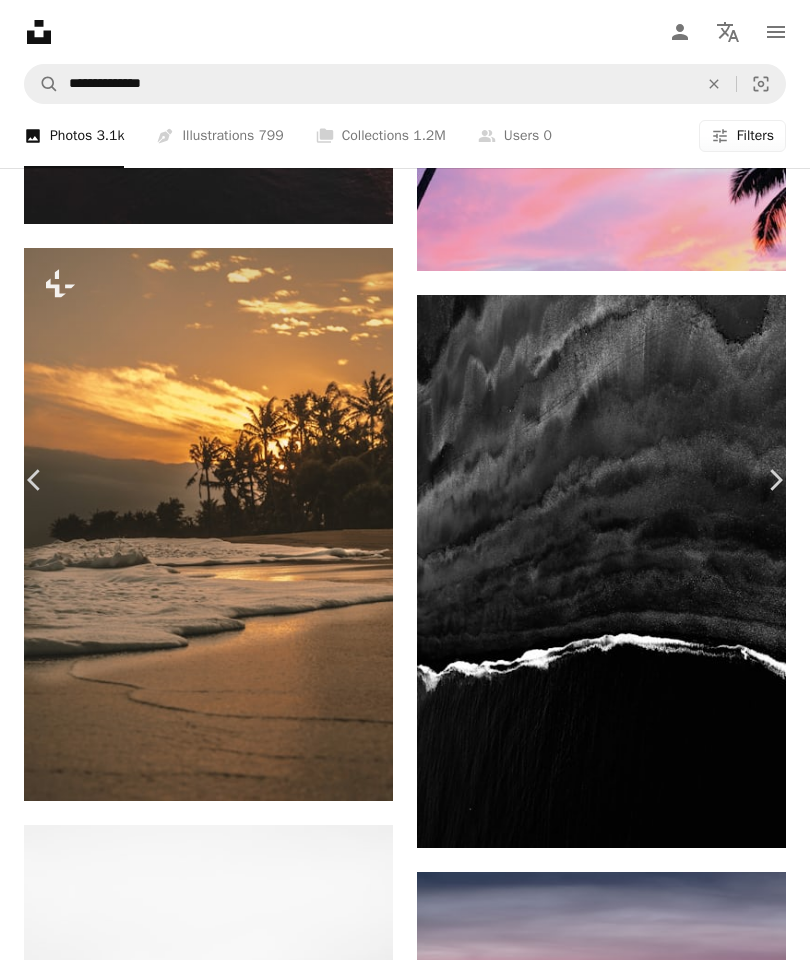 click on "Chevron right" 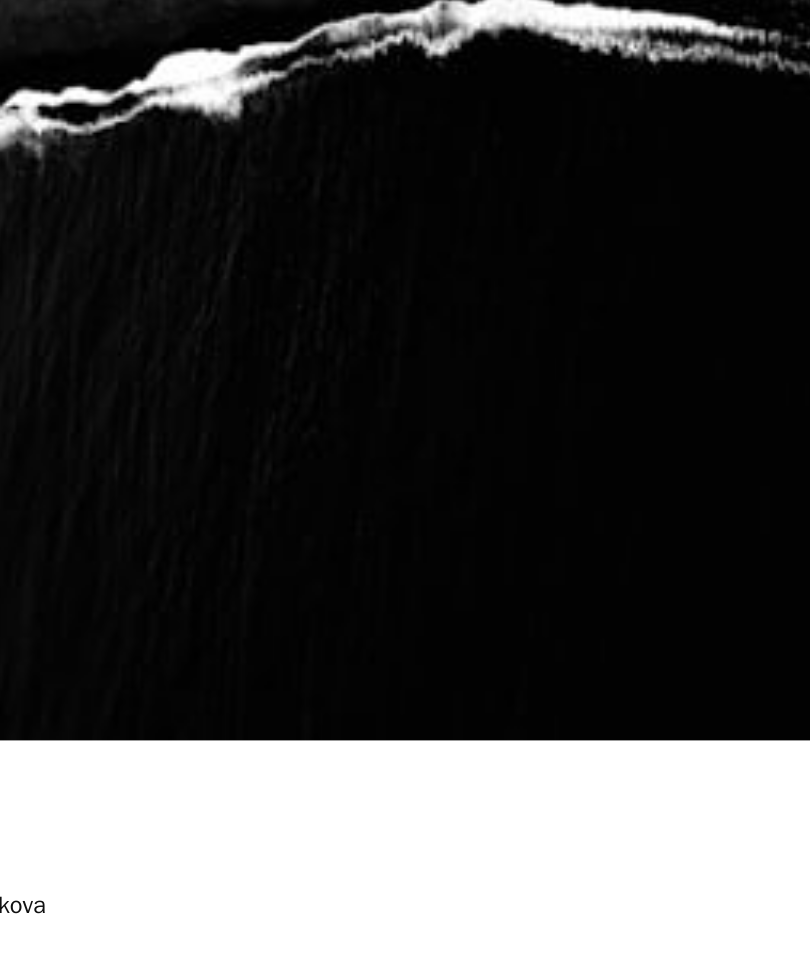 scroll, scrollTop: 5655, scrollLeft: 0, axis: vertical 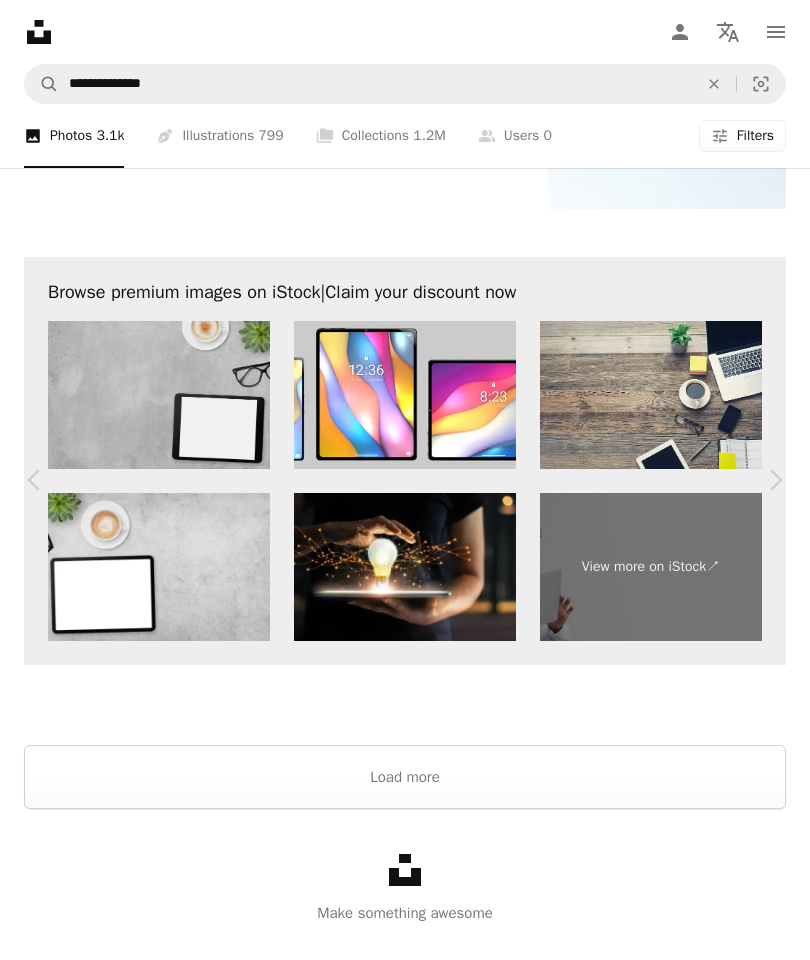 click on "[FIRST] [LAST] For Unsplash+ A lock Download Plus sign for Unsplash+ A heart Plus sign for Unsplash+ A lock Download Plus sign for Unsplash+ A heart" at bounding box center (405, 1450) 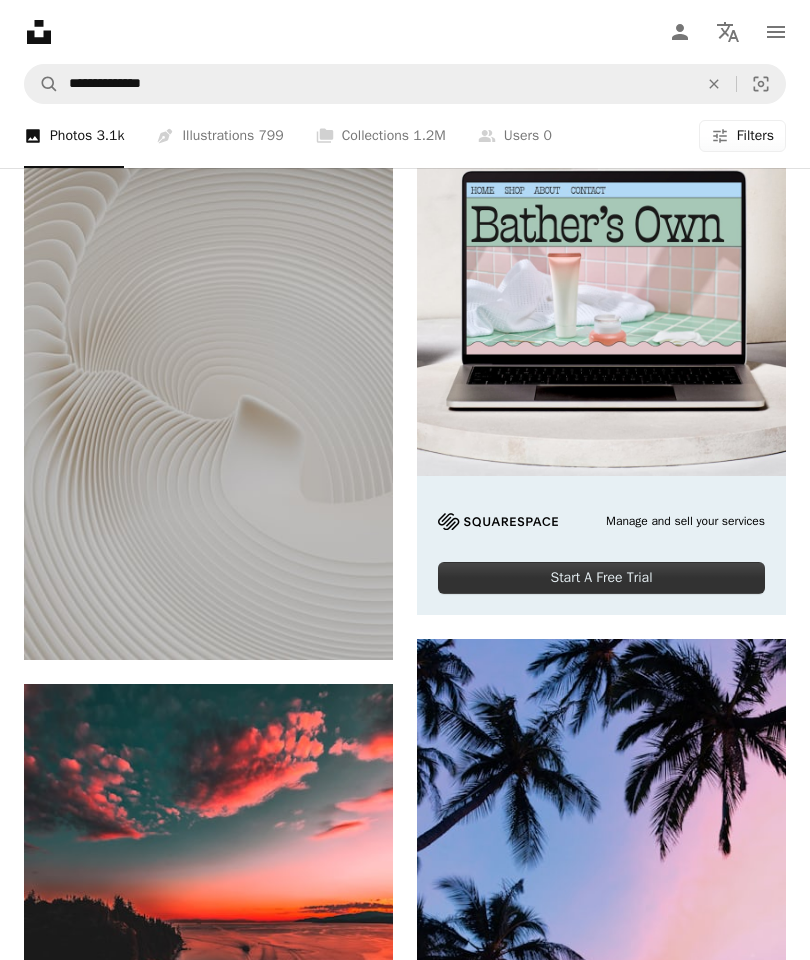 scroll, scrollTop: 0, scrollLeft: 0, axis: both 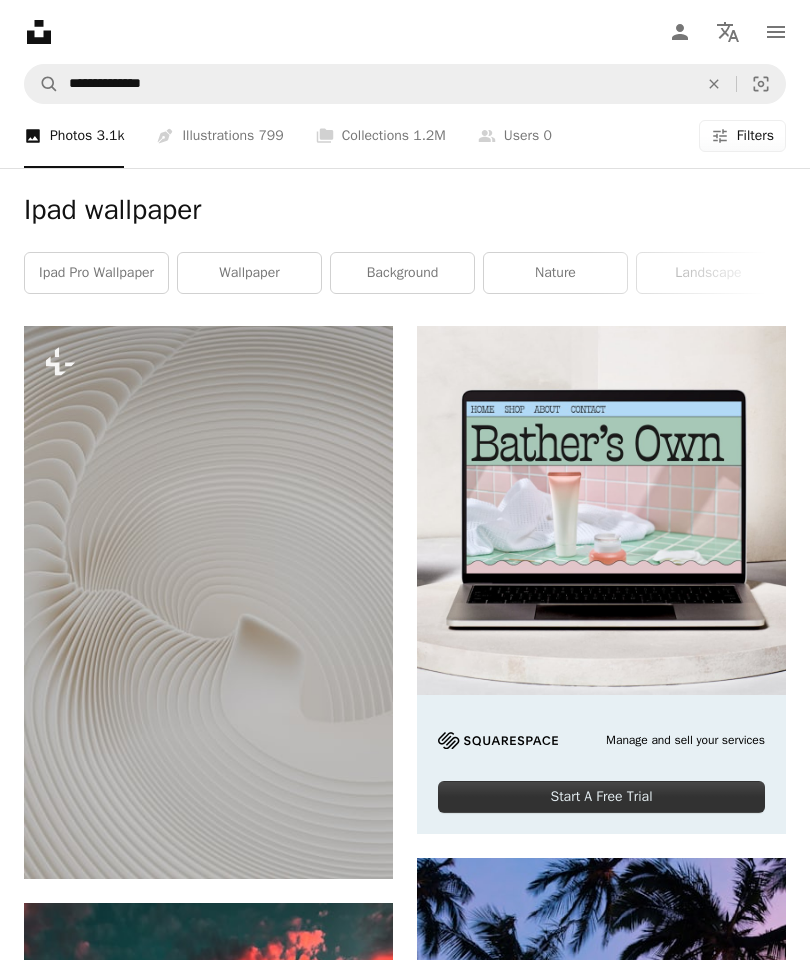 click on "Pen Tool Illustrations   799" at bounding box center (219, 136) 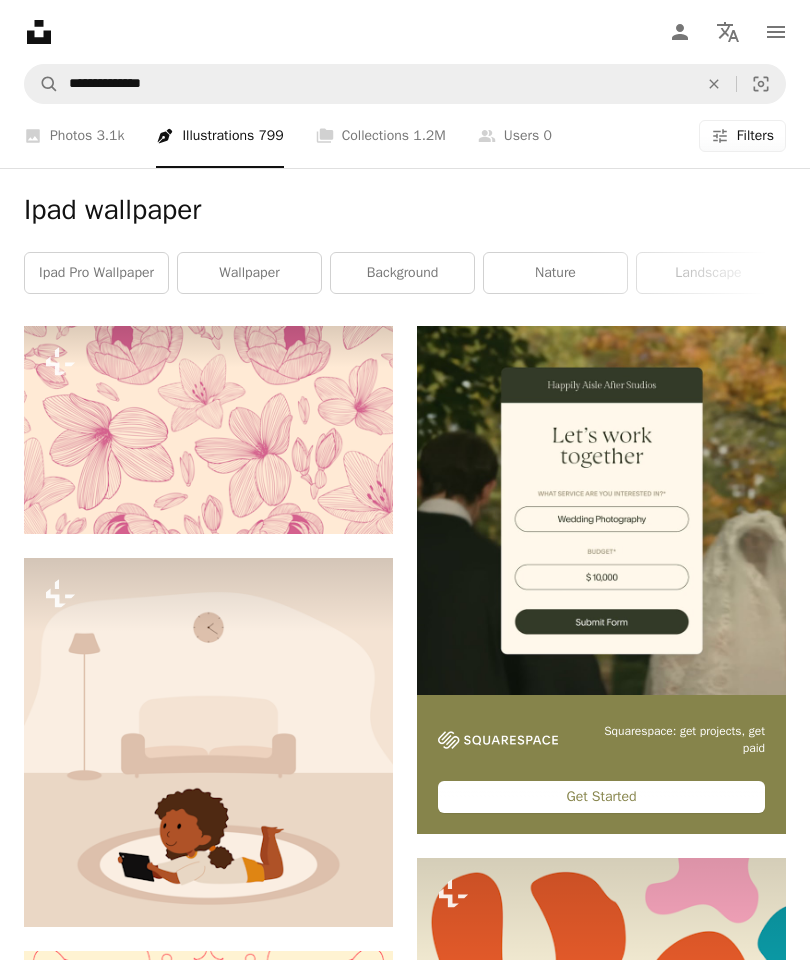 click on "A photo Photos   3.1k" at bounding box center [74, 136] 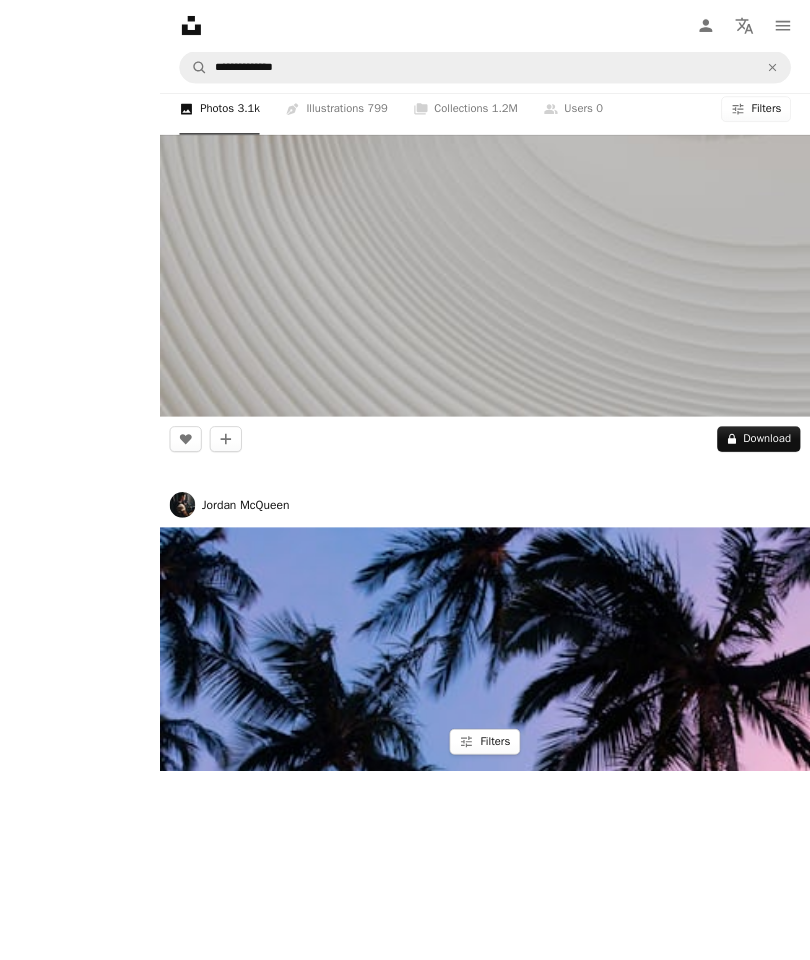 scroll, scrollTop: 1165, scrollLeft: 0, axis: vertical 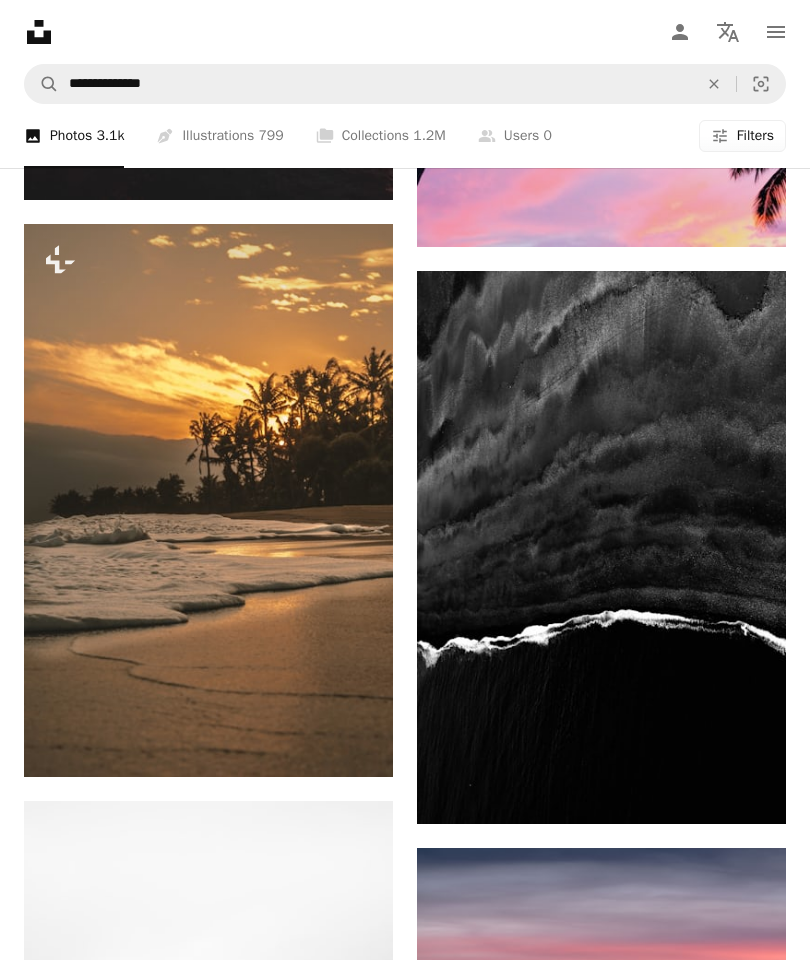 click on "A lock   Download" at bounding box center (322, 741) 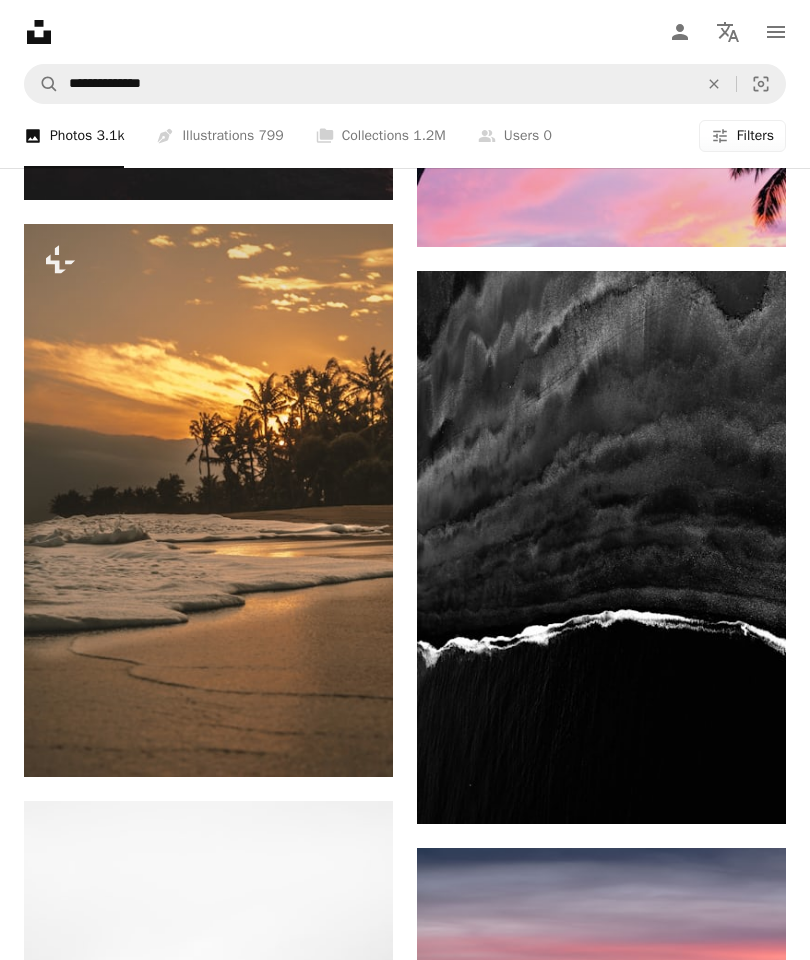 scroll, scrollTop: 1245, scrollLeft: 0, axis: vertical 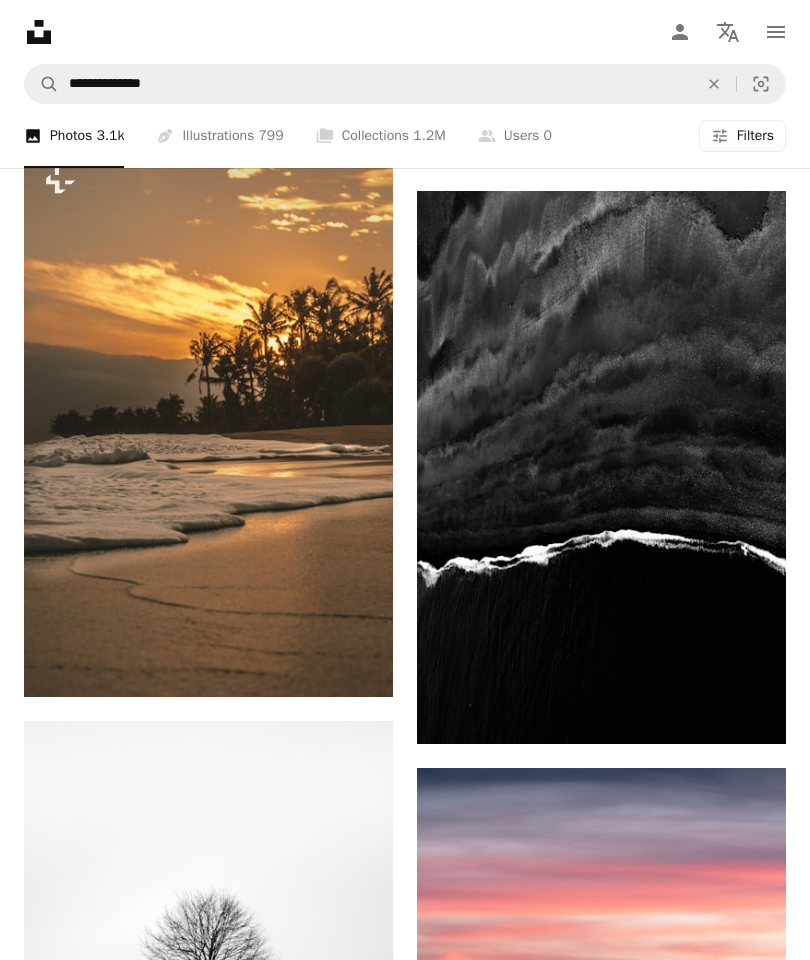 click on "An X shape Premium, ready to use images. Get unlimited access. A plus sign Members-only content added monthly A plus sign Unlimited royalty-free downloads A plus sign Illustrations  New A plus sign Enhanced legal protections yearly 62%  off monthly $16   $6 USD per month * Get  Unsplash+ * When paid annually, billed upfront  $72 Taxes where applicable. Renews automatically. Cancel anytime." at bounding box center [405, 6567] 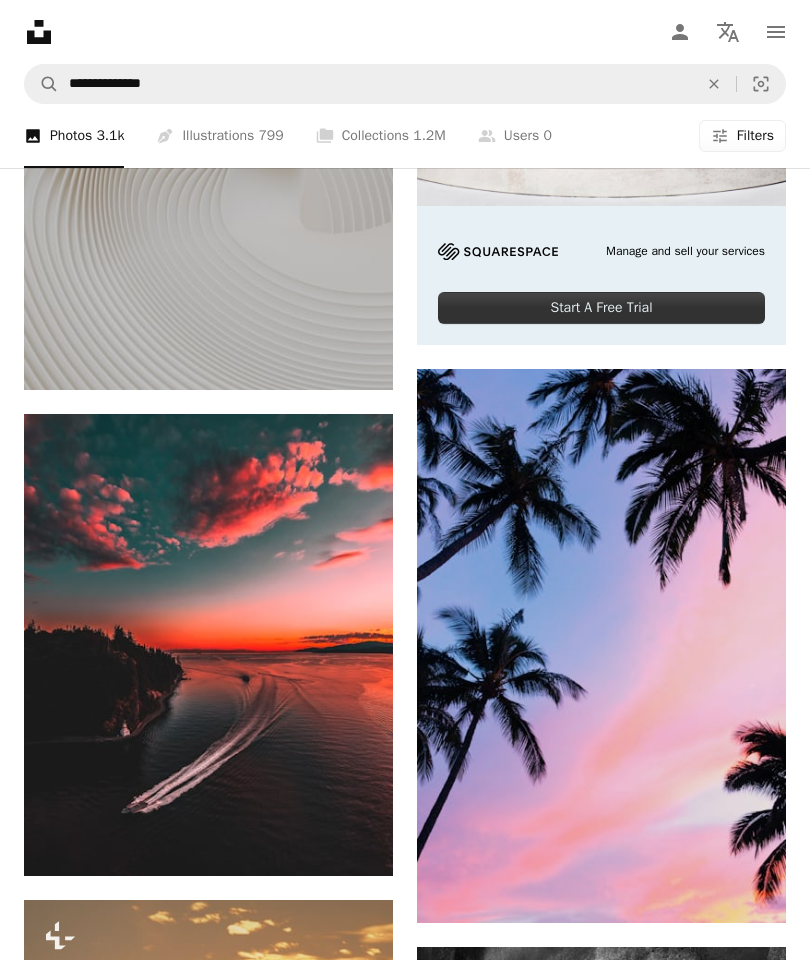 scroll, scrollTop: 0, scrollLeft: 0, axis: both 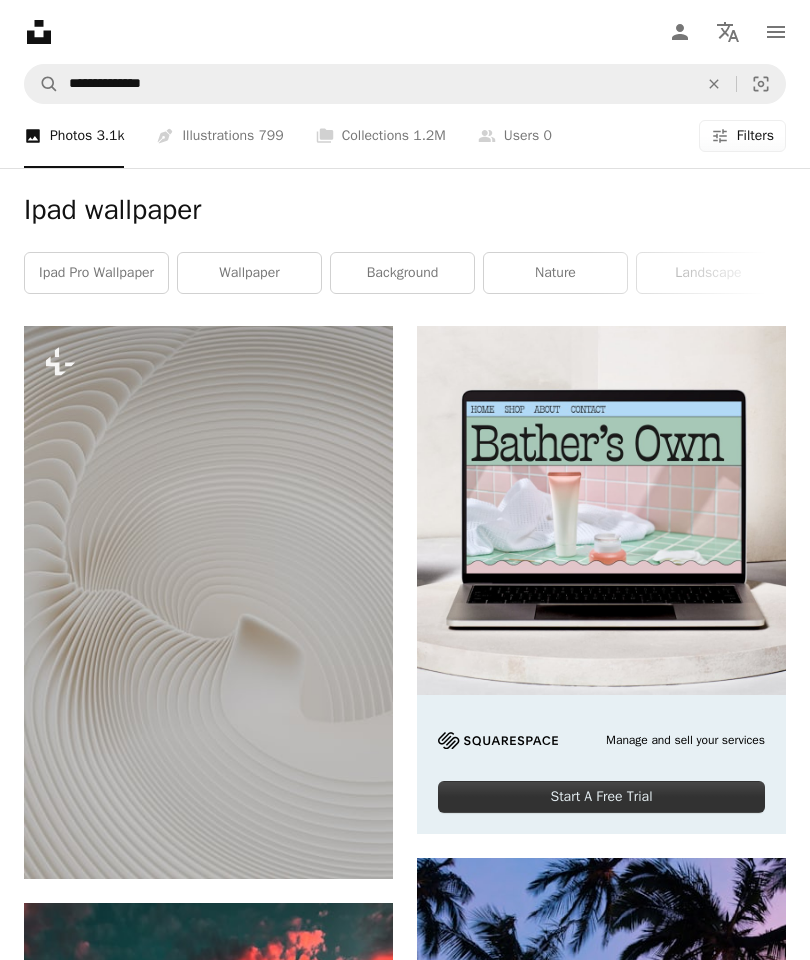 click on "799" at bounding box center [270, 136] 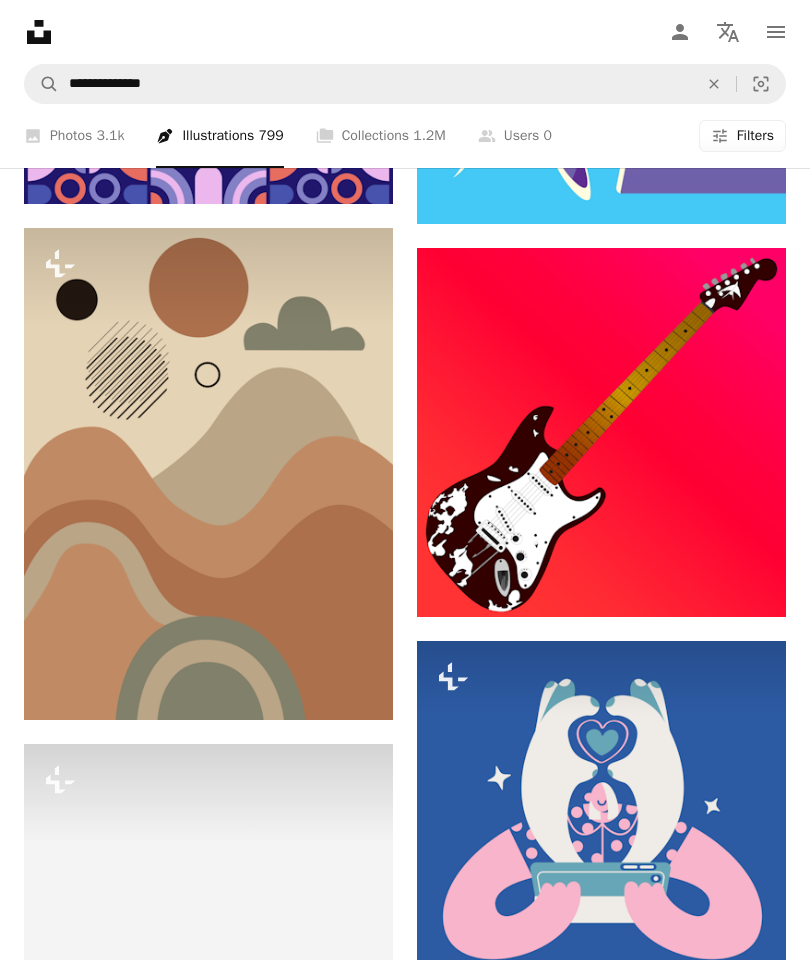 scroll, scrollTop: 1792, scrollLeft: 0, axis: vertical 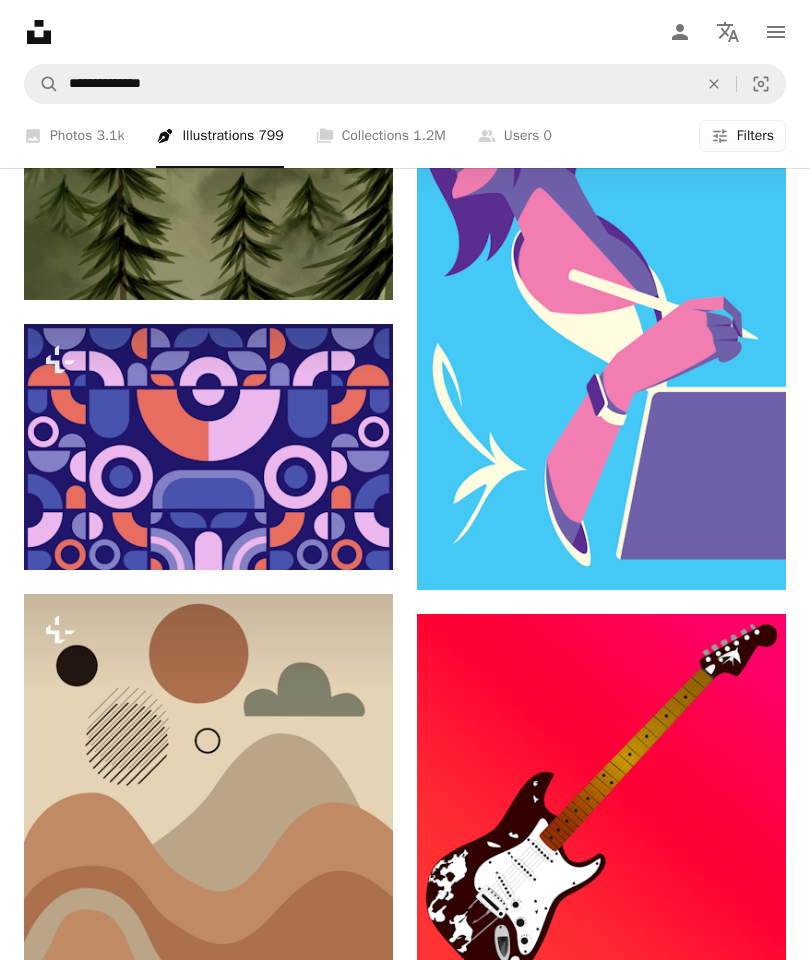 click on "A stack of folders Collections   1.2M" at bounding box center (381, 136) 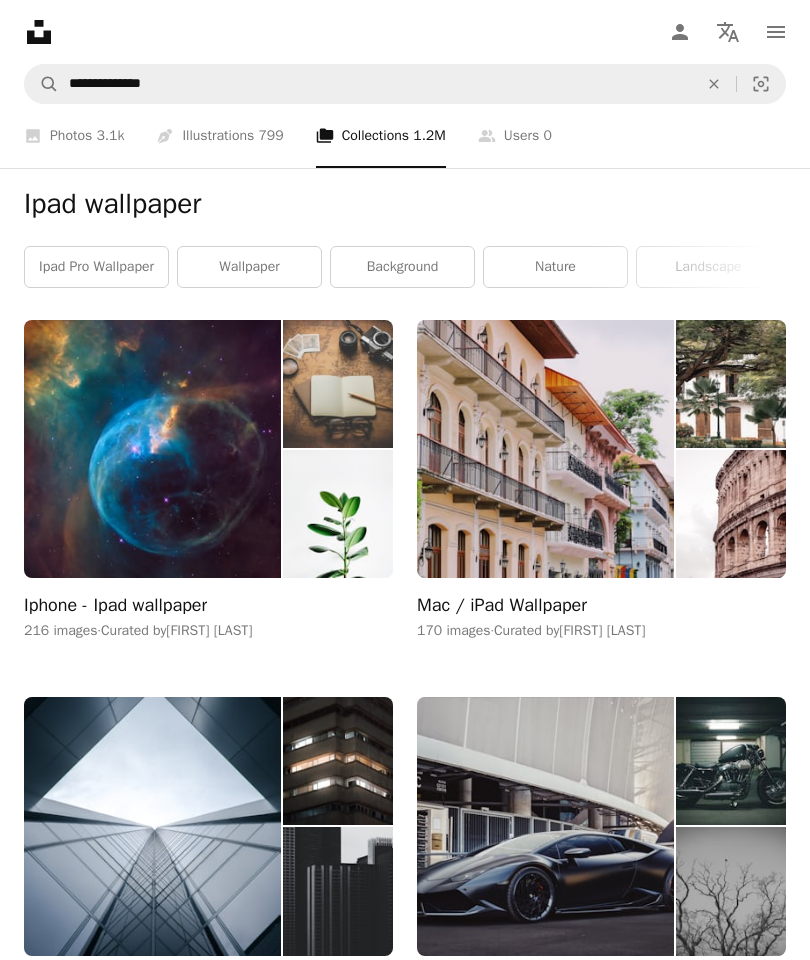 scroll, scrollTop: 0, scrollLeft: 0, axis: both 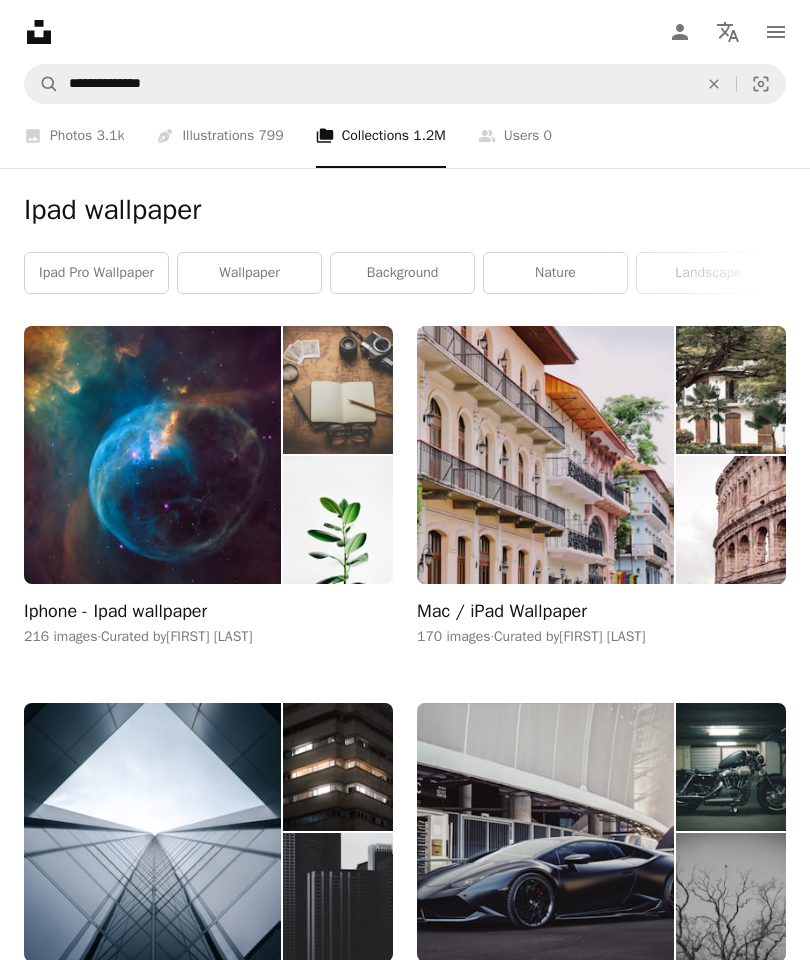 click on "A photo Photos   3.1k" at bounding box center [74, 136] 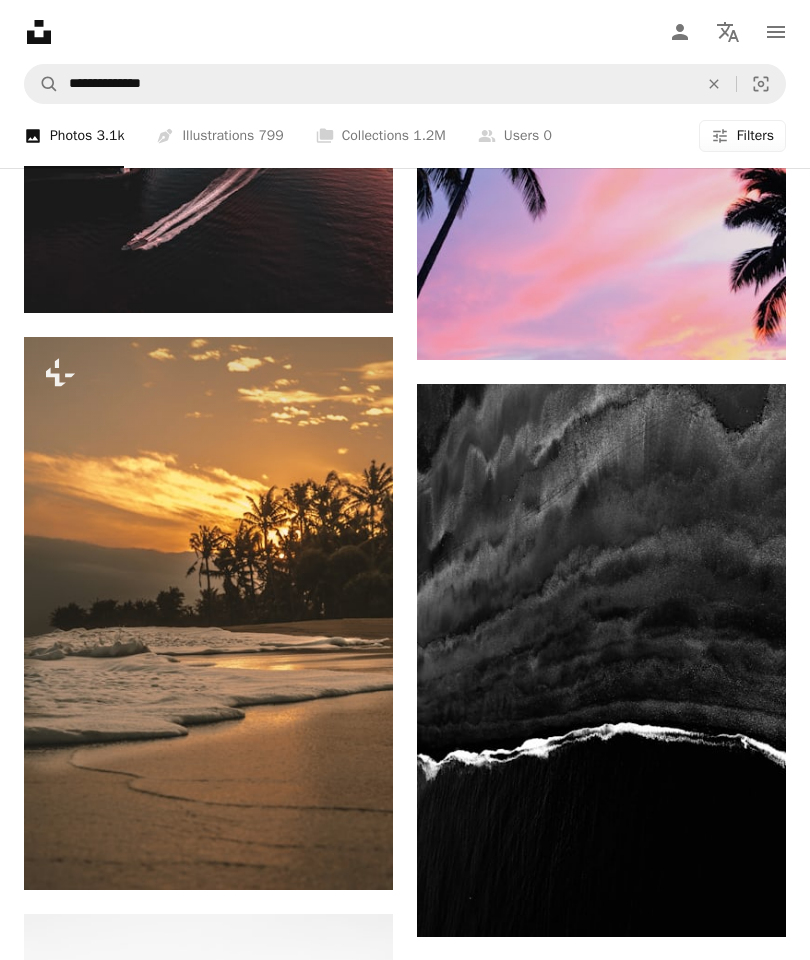 scroll, scrollTop: 1078, scrollLeft: 0, axis: vertical 